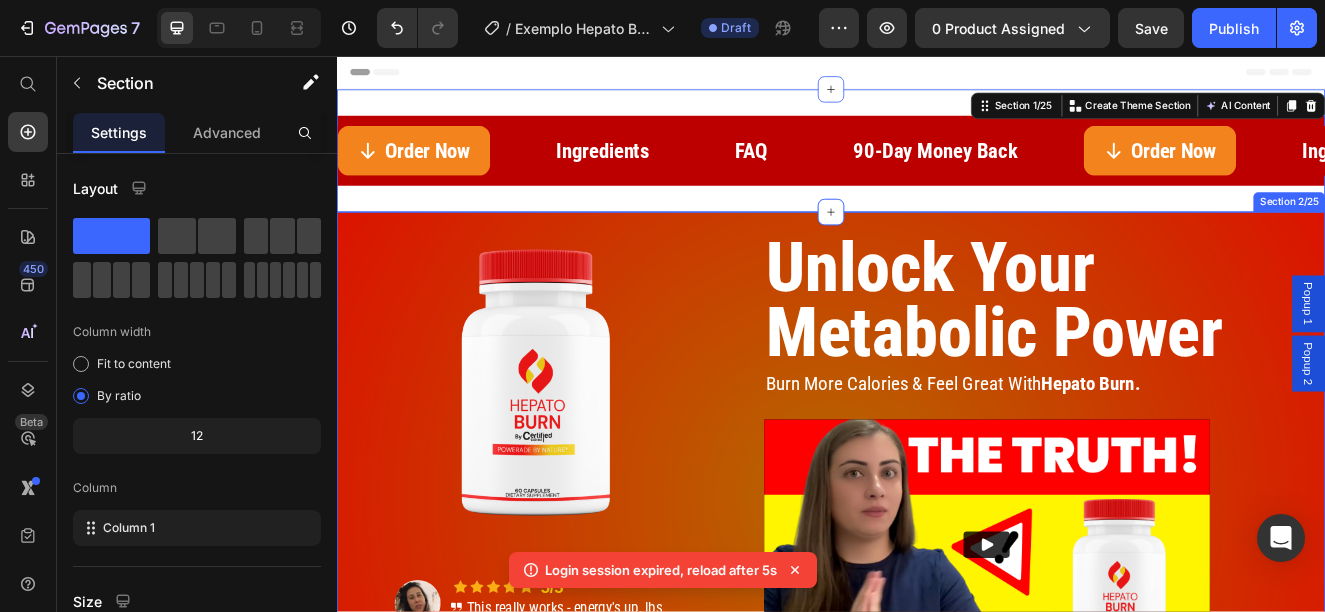 scroll, scrollTop: 0, scrollLeft: 0, axis: both 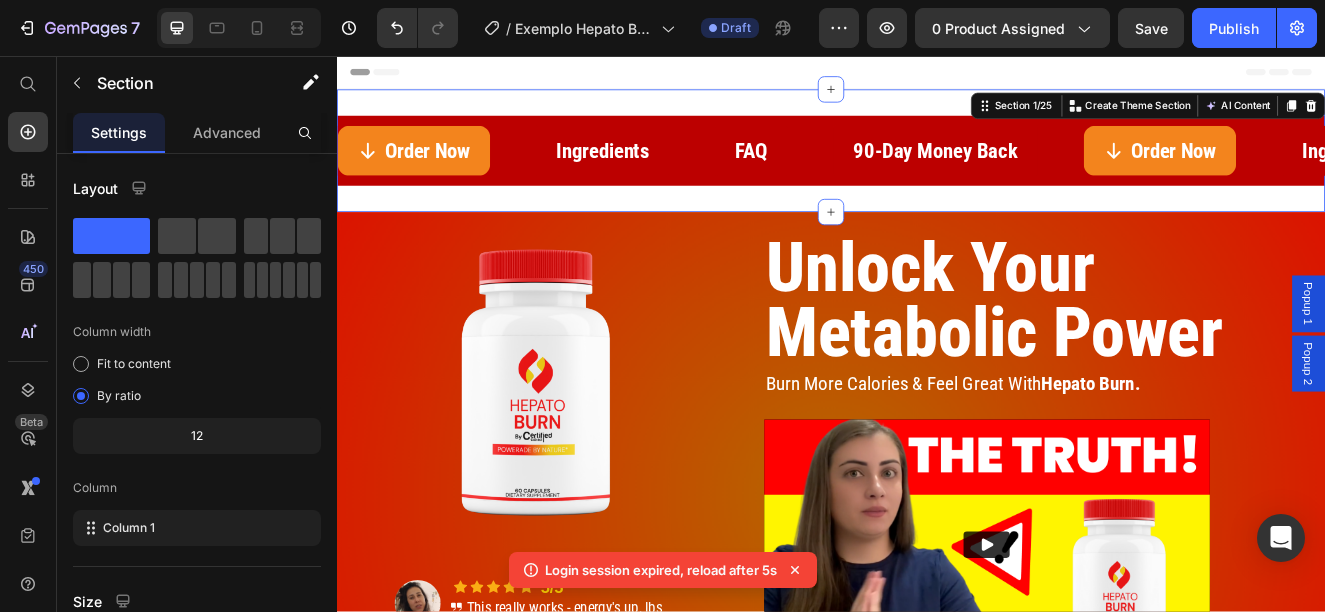 click on "Order Now Button Ingredients Button FAQ Button 90-Day Money Back Button
Order Now Button Ingredients Button FAQ Button 90-Day Money Back Button
Order Now Button Ingredients Button FAQ Button 90-Day Money Back Button
Order Now Button Ingredients Button FAQ Button 90-Day Money Back Button
Order Now Button Ingredients Button FAQ Button 90-Day Money Back Button
Order Now Button Ingredients Button FAQ Button 90-Day Money Back Button Marquee Section 1/25   You can create reusable sections Create Theme Section AI Content Write with GemAI What would you like to describe here? Tone and Voice Persuasive Product derila Show more Generate" at bounding box center [937, 171] 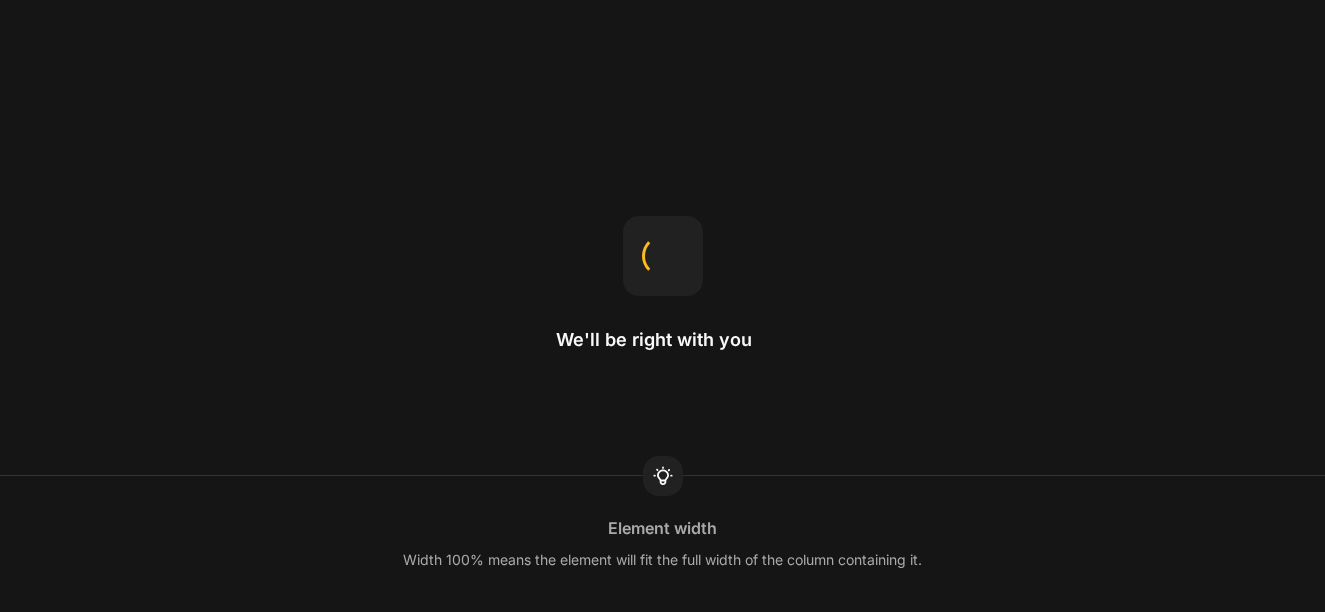 scroll, scrollTop: 0, scrollLeft: 0, axis: both 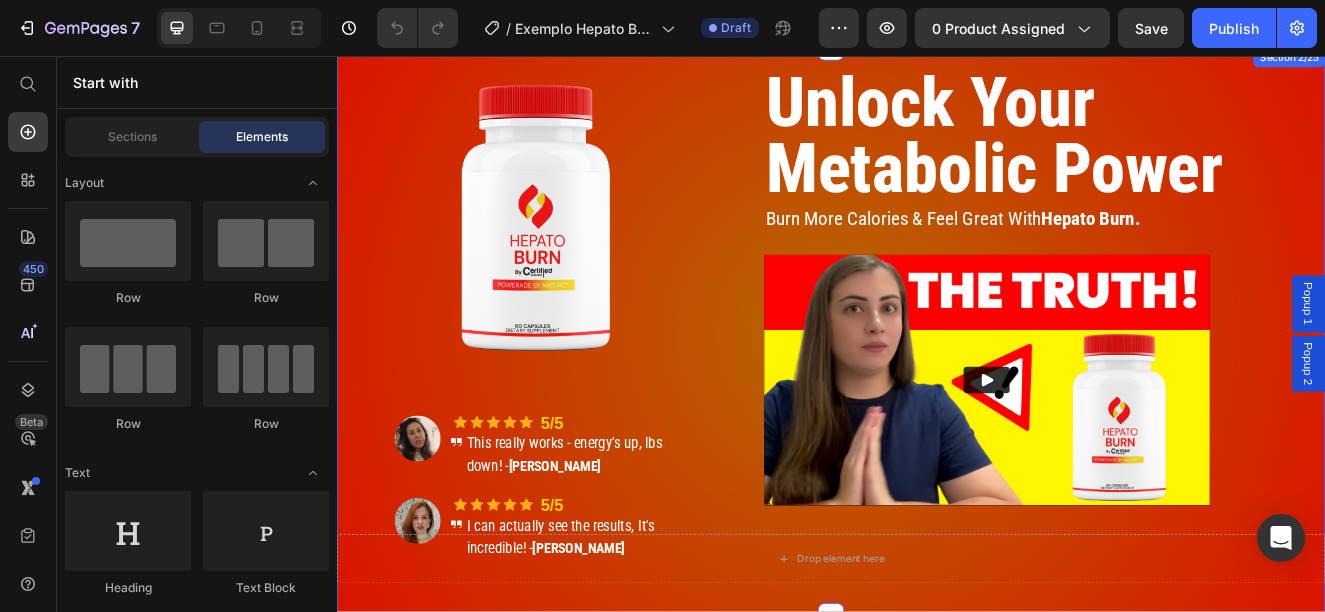 click on "Image Image                Icon                Icon                Icon                Icon                Icon Icon List Hoz Row 5/5 Heading
Icon This really works - energy's up, lbs down! -  Jessica Miller Text Block Row Row Image                Icon                Icon                Icon                Icon                Icon Icon List Hoz Row 5/5 Heading
Icon I can actually see the results, It's incredible! -  Lisa Johnson Text Block Row Row Row Unlock Your  Metabolic Power Heading Burn More Calories & Feel Great With  Hepato Burn. Text Block Video Section 2/25" at bounding box center (937, 391) 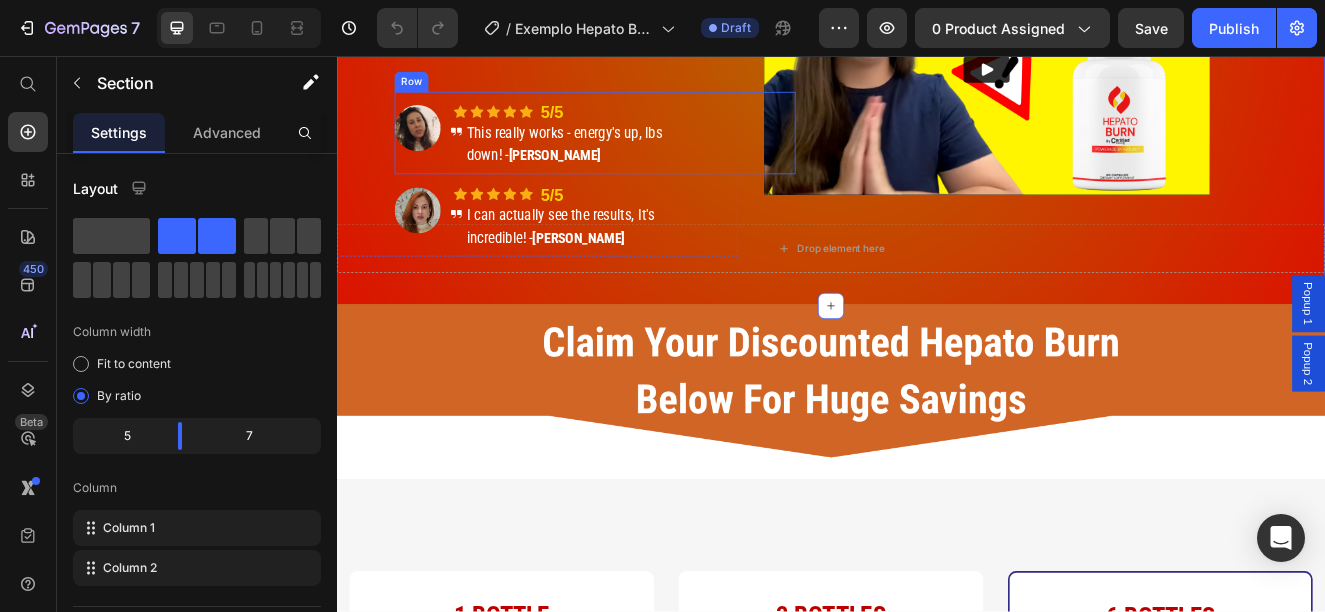 scroll, scrollTop: 600, scrollLeft: 0, axis: vertical 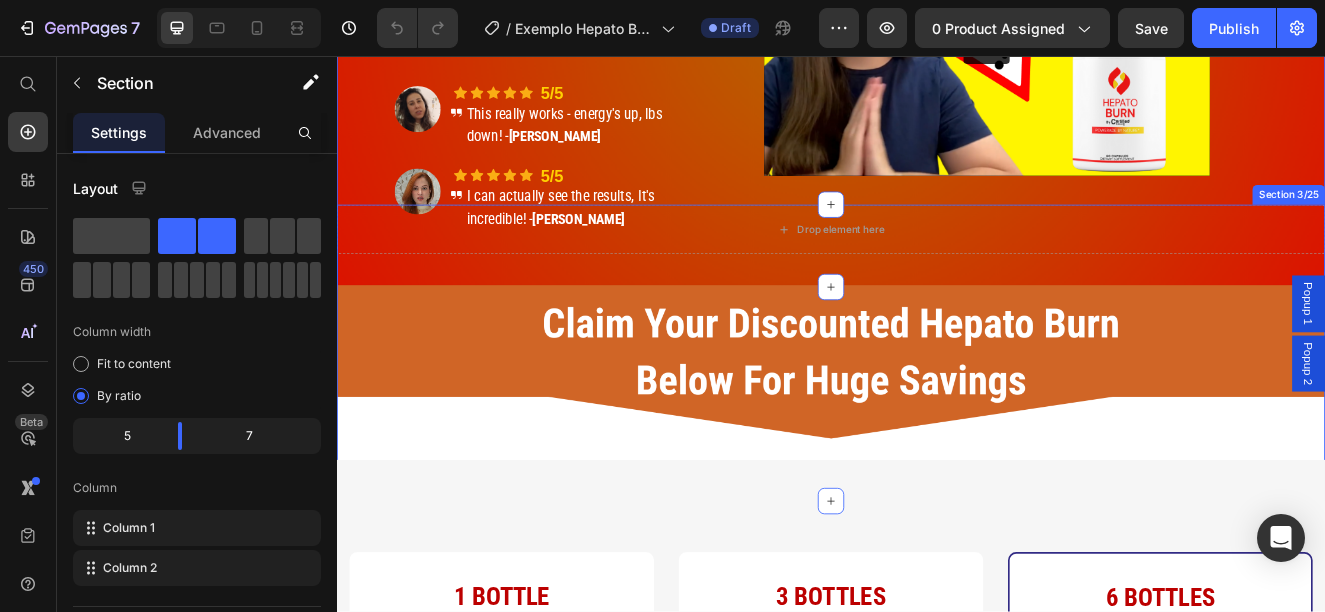 click on "Drop element here Section 3/25" at bounding box center (937, 417) 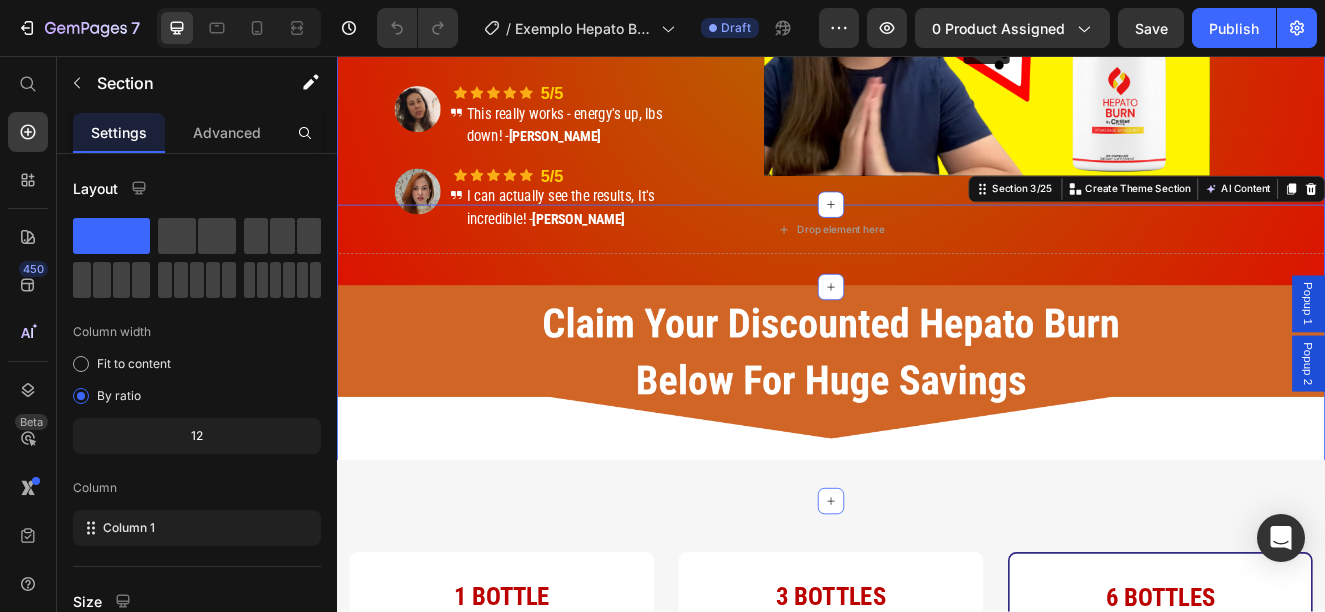 click on "Unlock Your  Metabolic Power Heading Burn More Calories & Feel Great With  Hepato Burn. Text Block Video" at bounding box center [1196, -23] 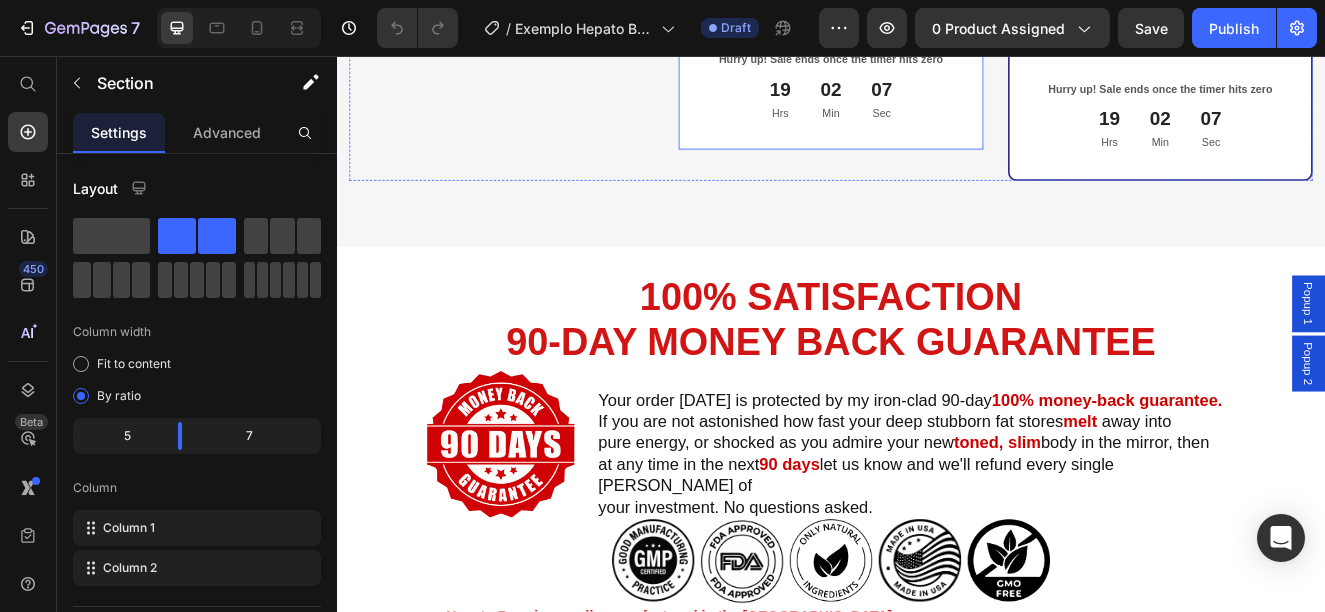 scroll, scrollTop: 1600, scrollLeft: 0, axis: vertical 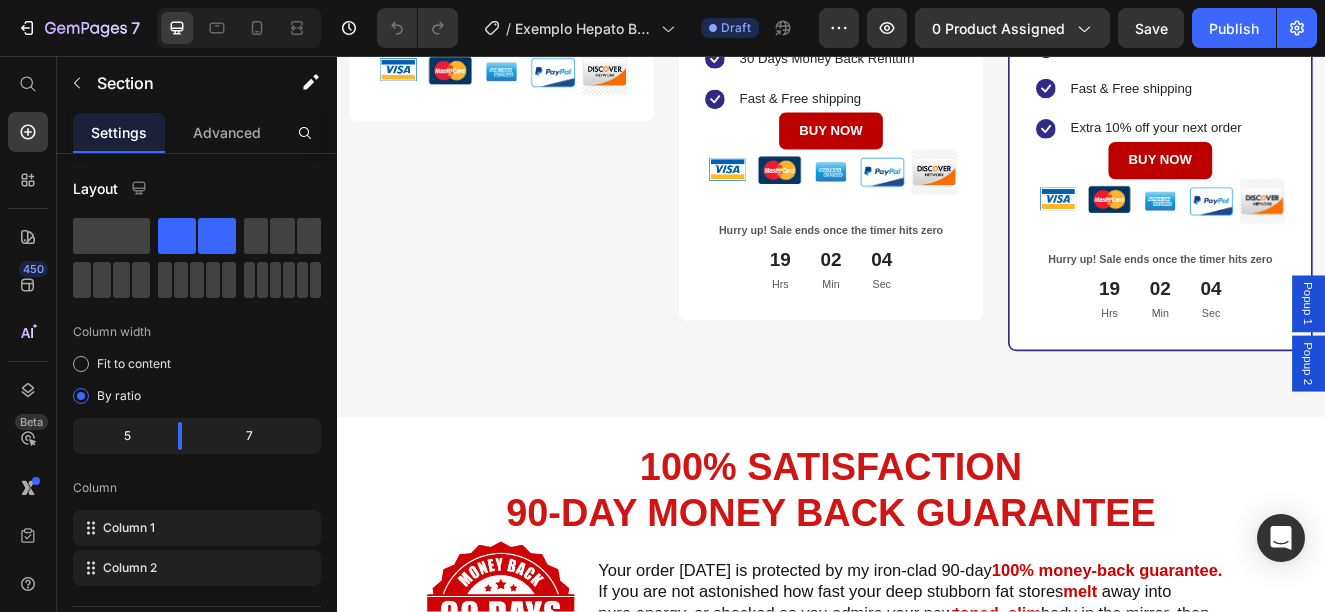 click on "30 Days Money Back Renturn" at bounding box center (532, -15) 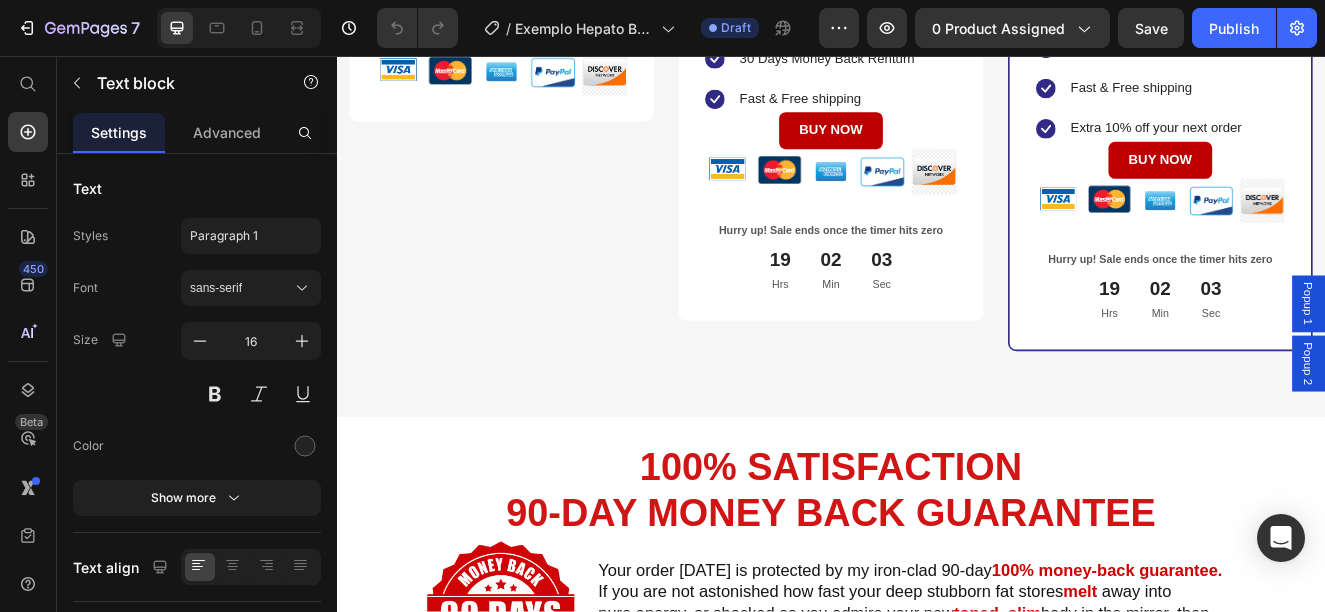 click on "30 Days Money Back Renturn" at bounding box center [532, -15] 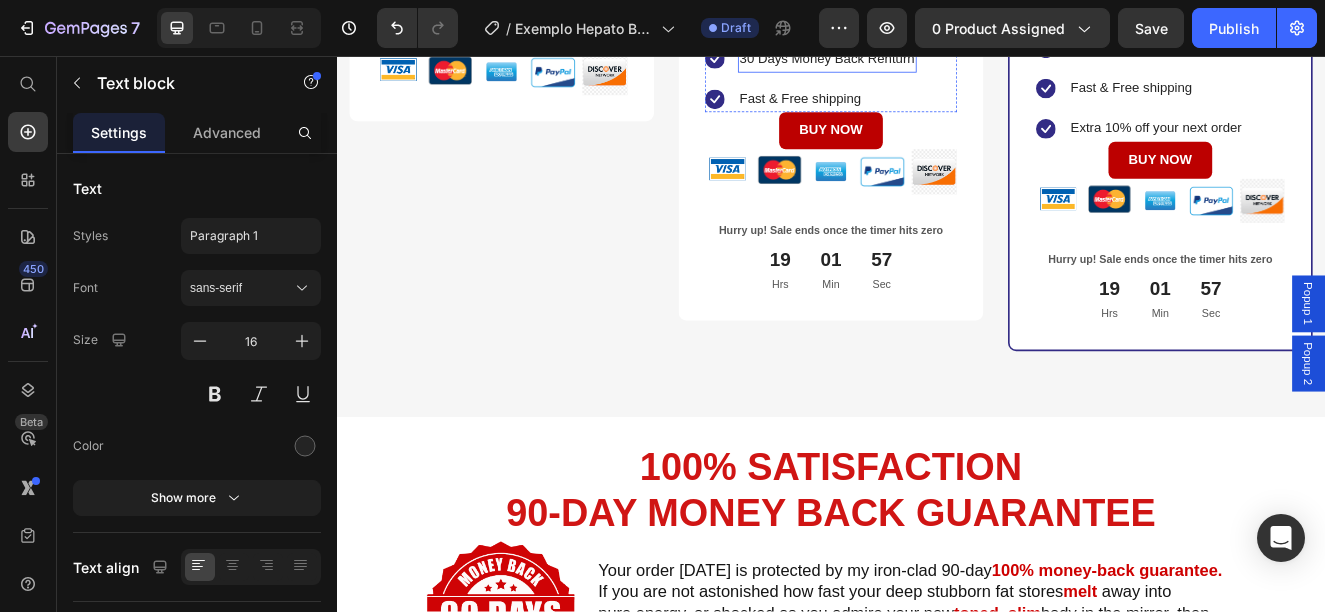 click on "30 Days Money Back Renturn" at bounding box center (932, 60) 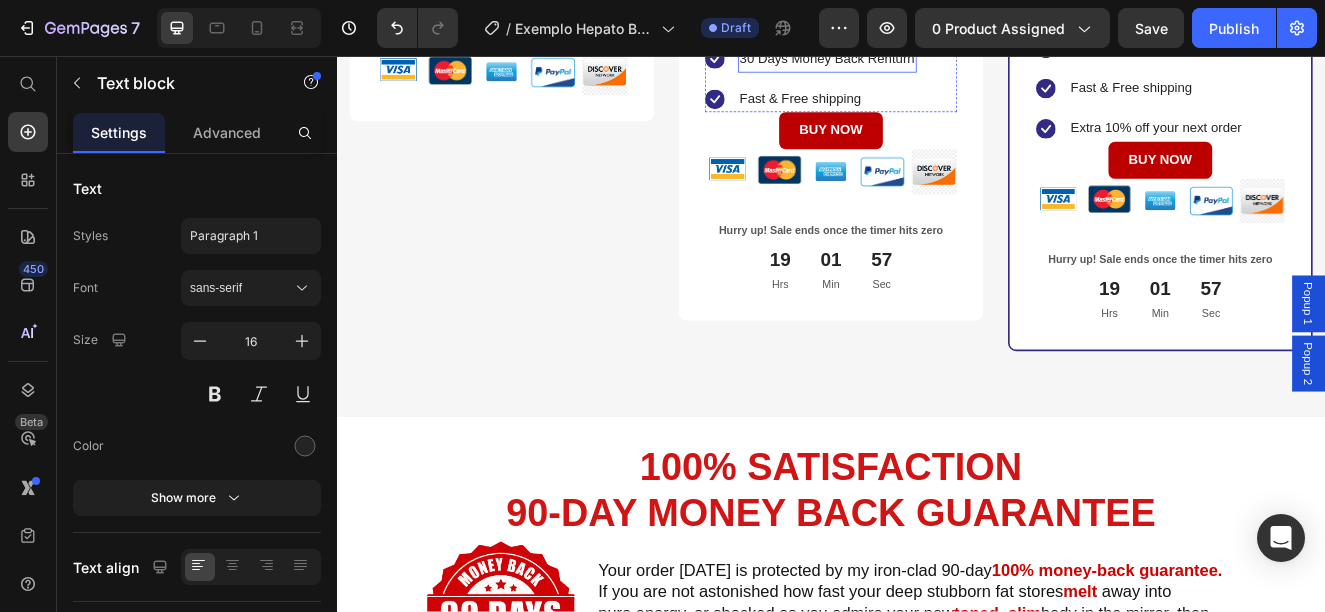 click on "30 Days Money Back Renturn" at bounding box center (932, 60) 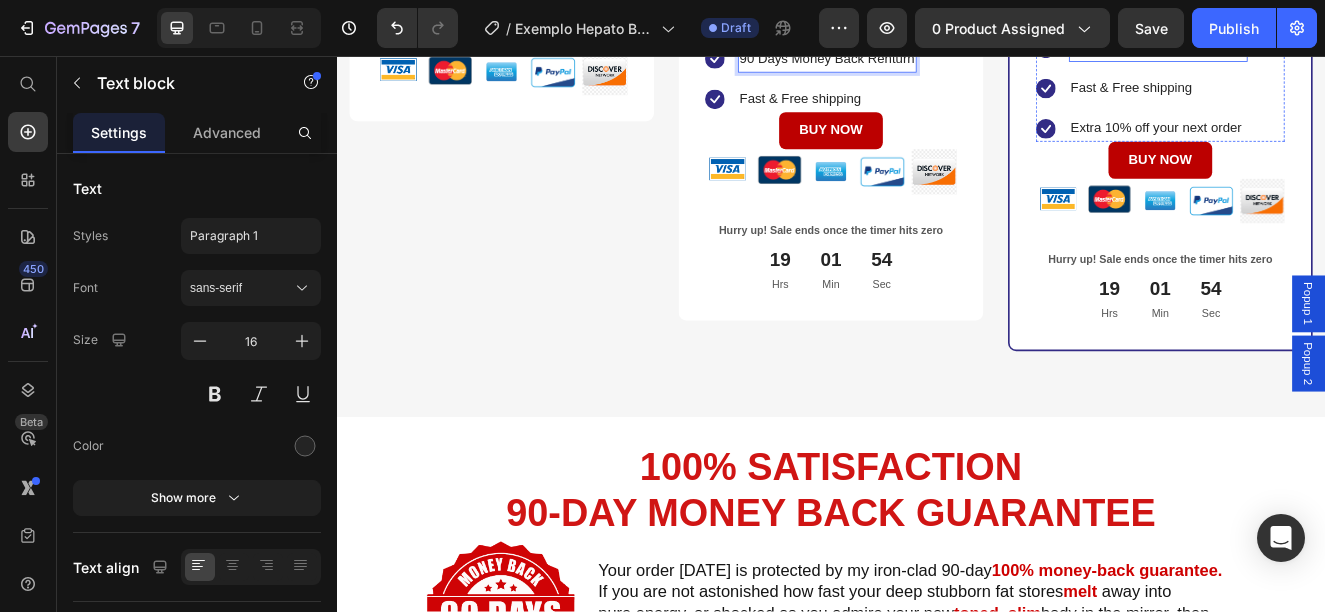 click on "30 Days Money Back Renturn" at bounding box center [1334, 47] 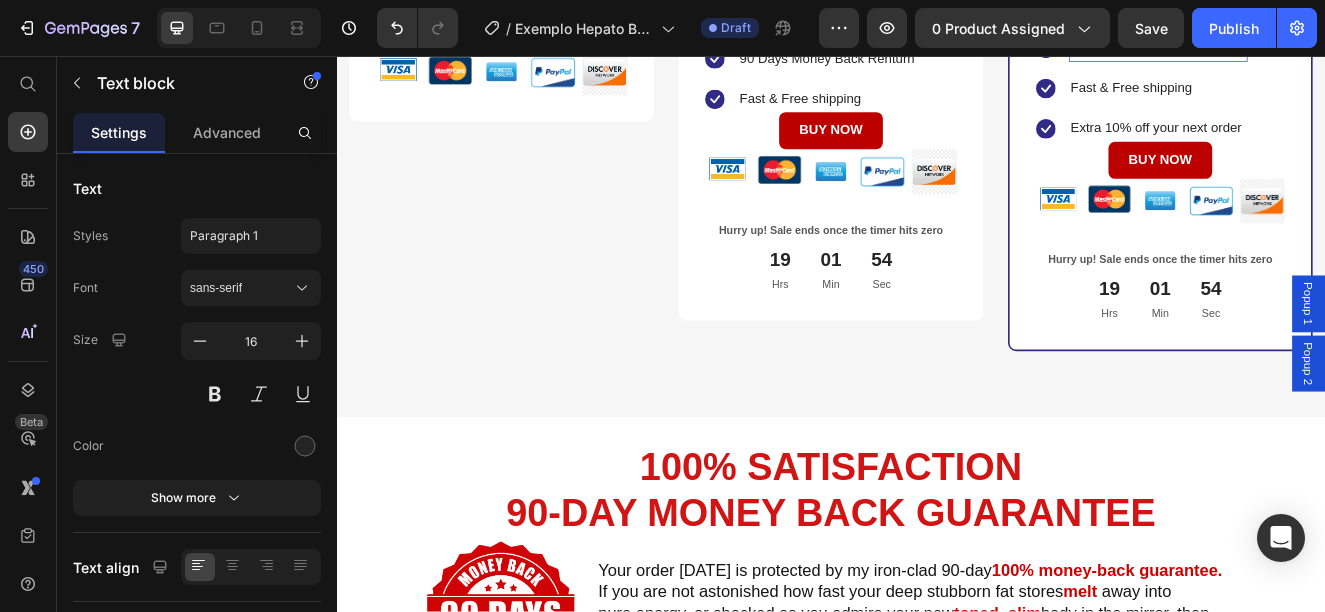 click on "30 Days Money Back Renturn" at bounding box center [1334, 47] 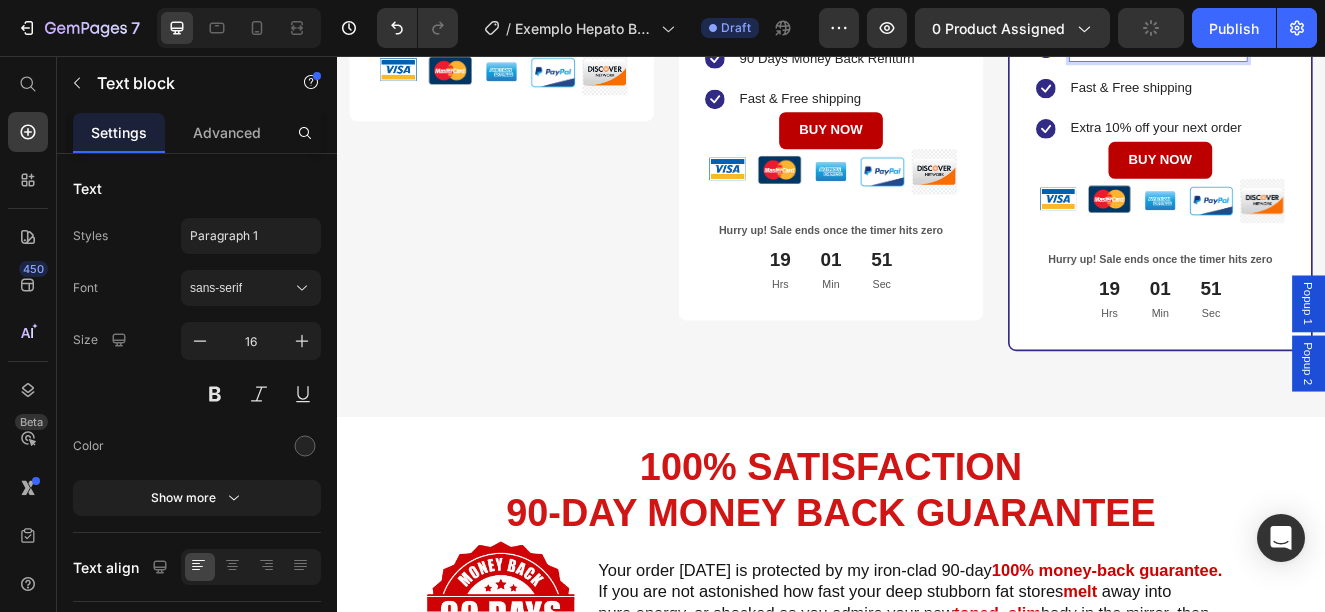 click on "90 Days Money Back Renturn" at bounding box center (1334, 47) 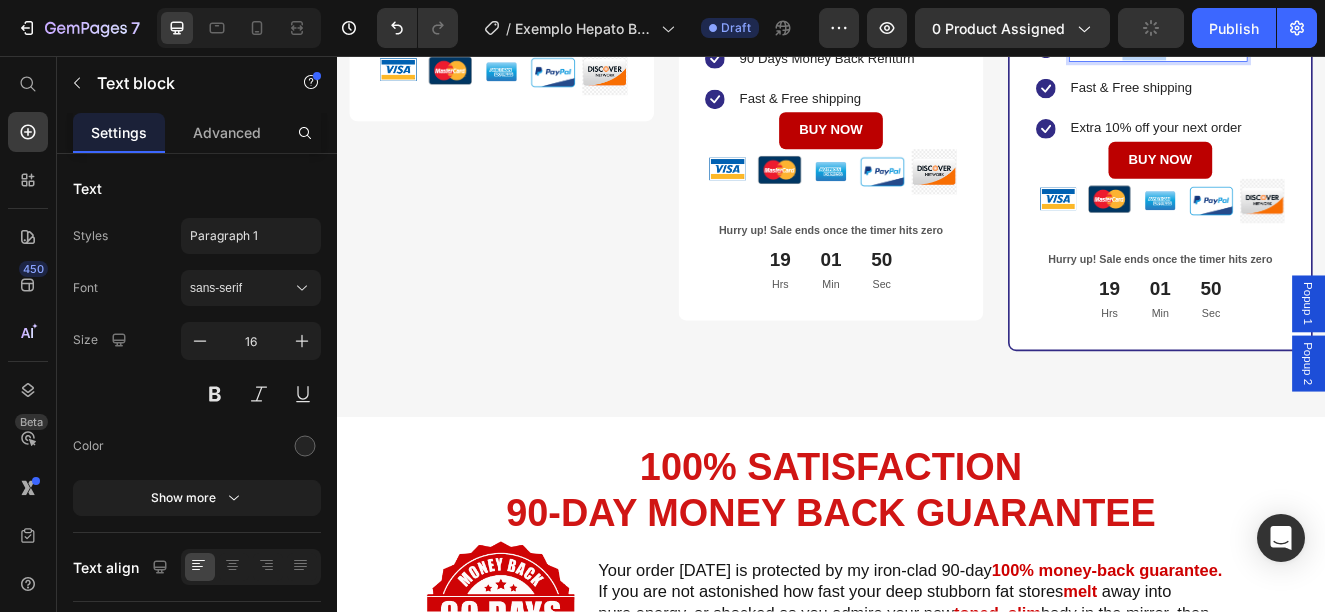 click on "90 Days Money Back Renturn" at bounding box center [1334, 47] 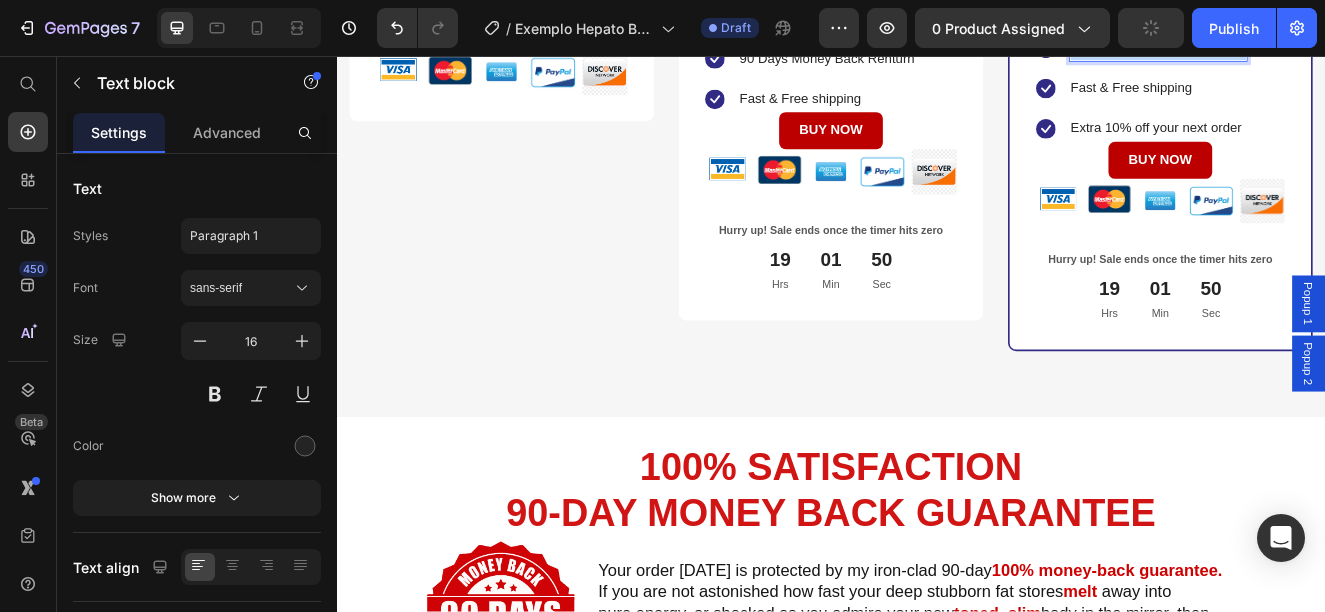 click on "90 Days Money Back Renturn" at bounding box center (1334, 47) 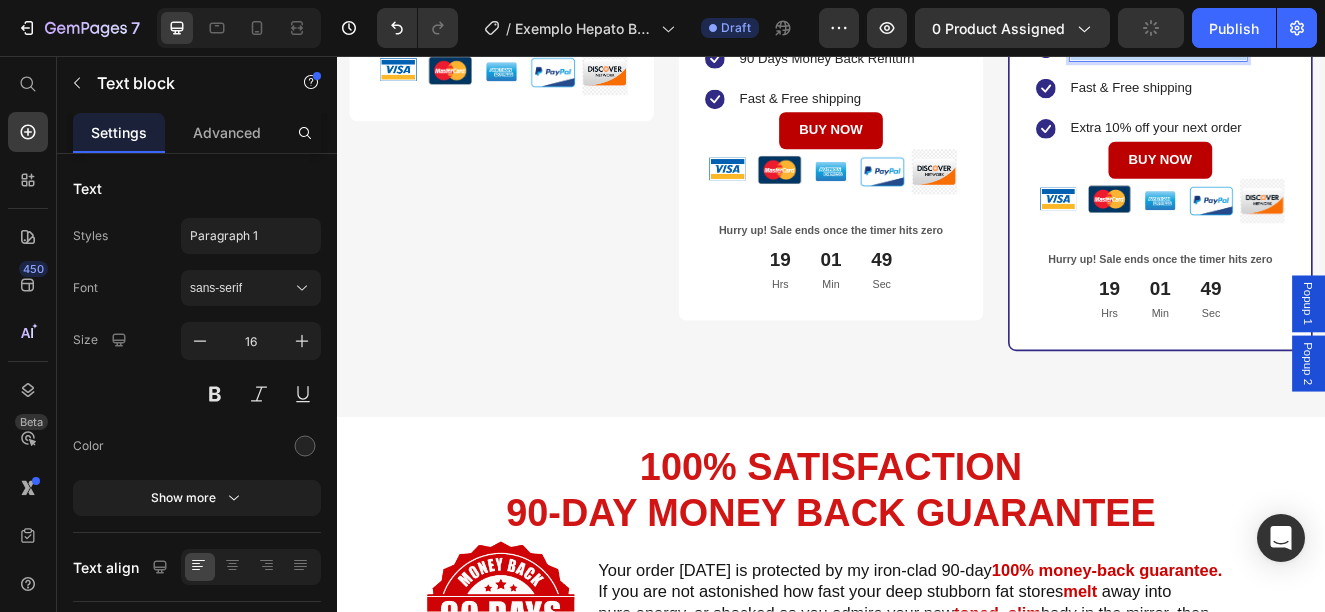 copy on "90 Days Money Back Renturn" 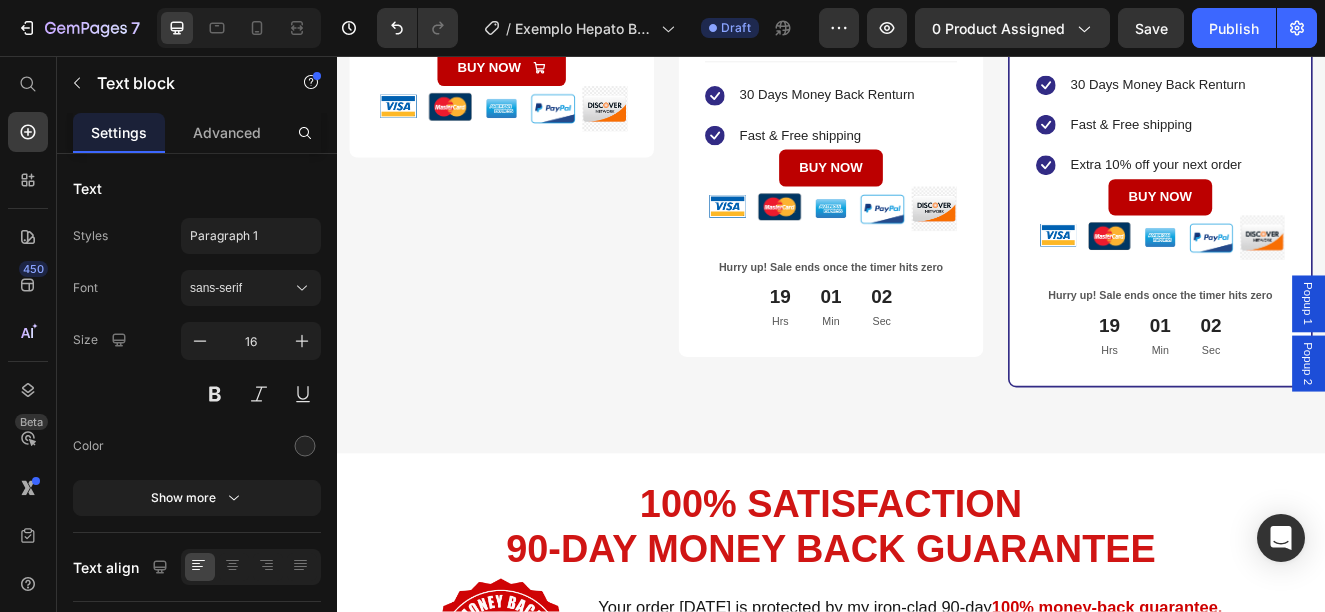 scroll, scrollTop: 8100, scrollLeft: 0, axis: vertical 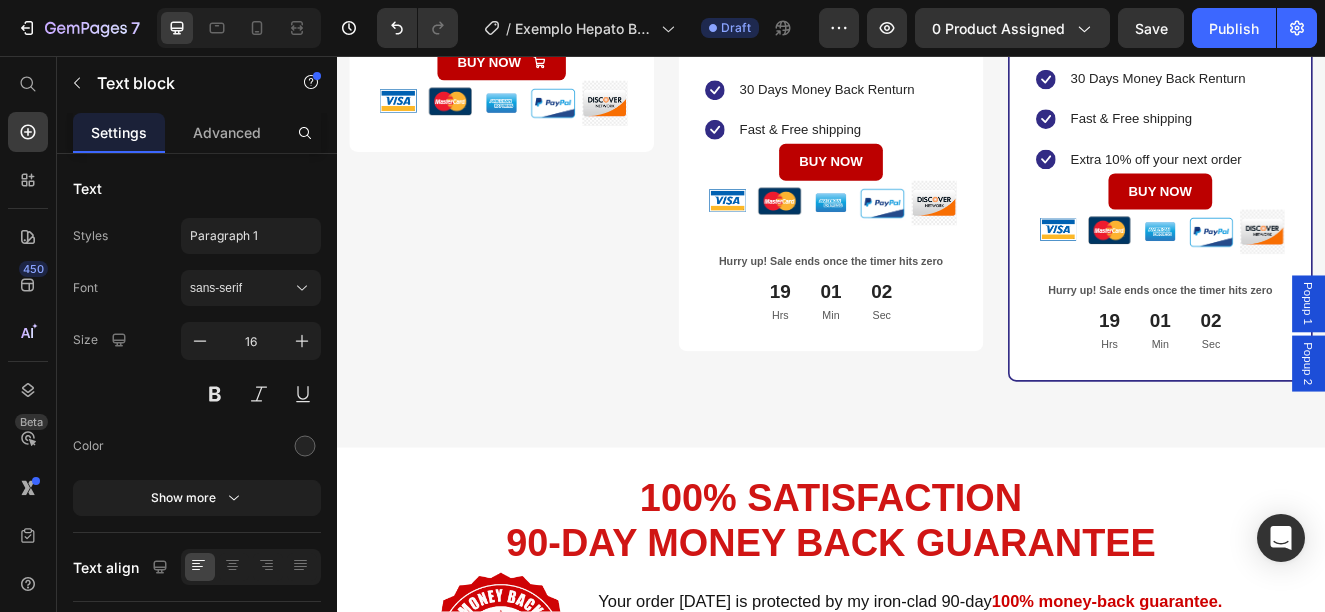click on "30 Days Money Back Renturn" at bounding box center [532, 22] 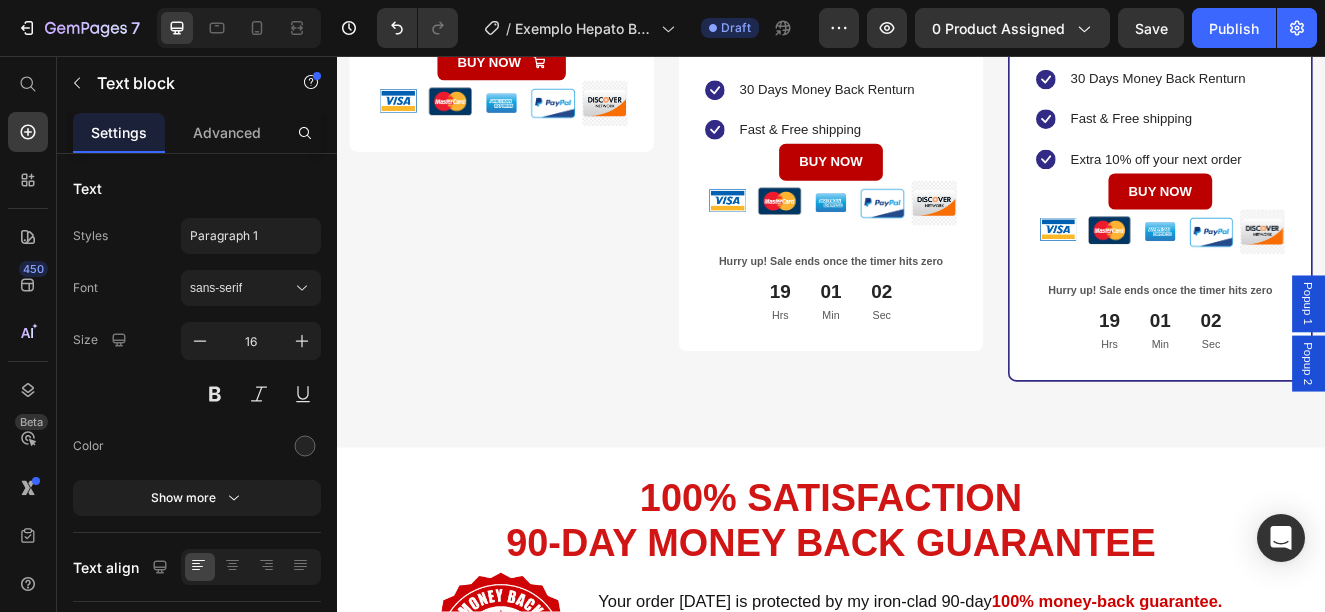 click on "30 Days Money Back Renturn" at bounding box center (532, 22) 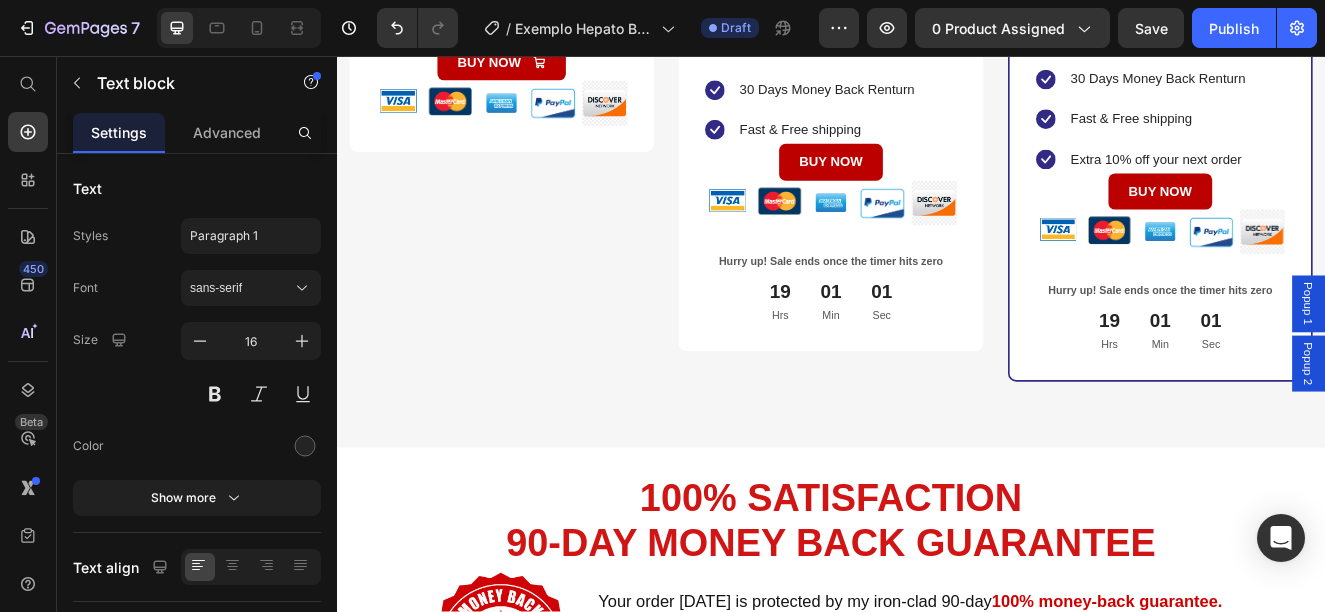 click on "30 Days Money Back Renturn" at bounding box center (532, 22) 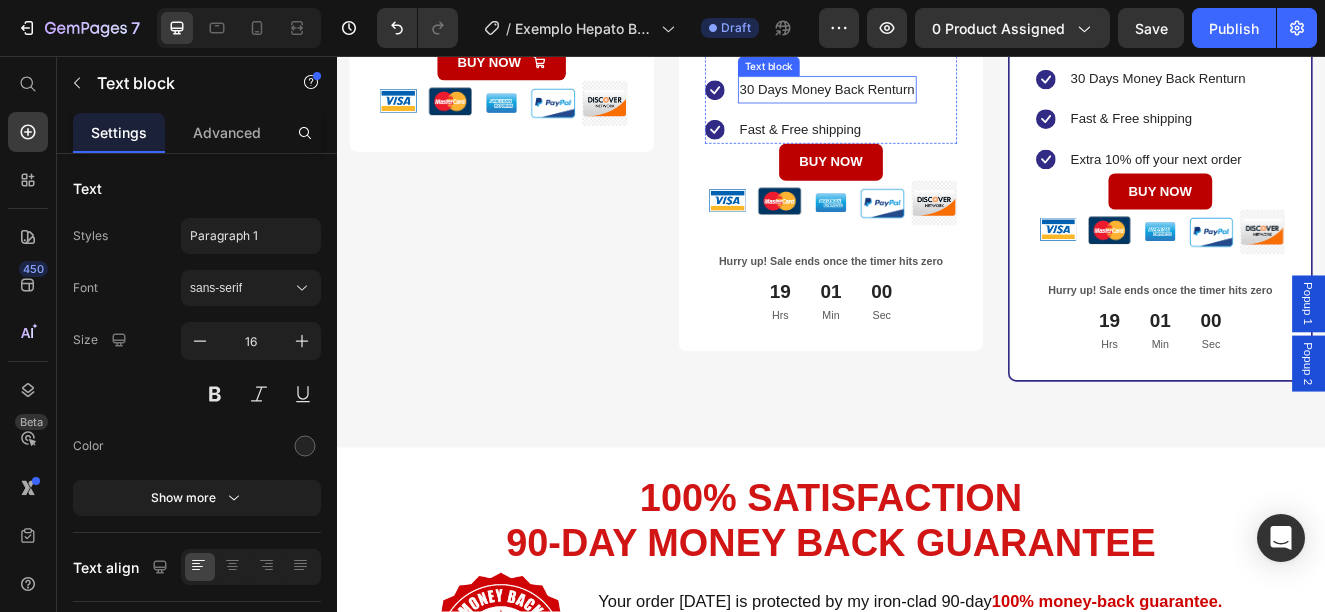 click on "30 Days Money Back Renturn" at bounding box center (932, 97) 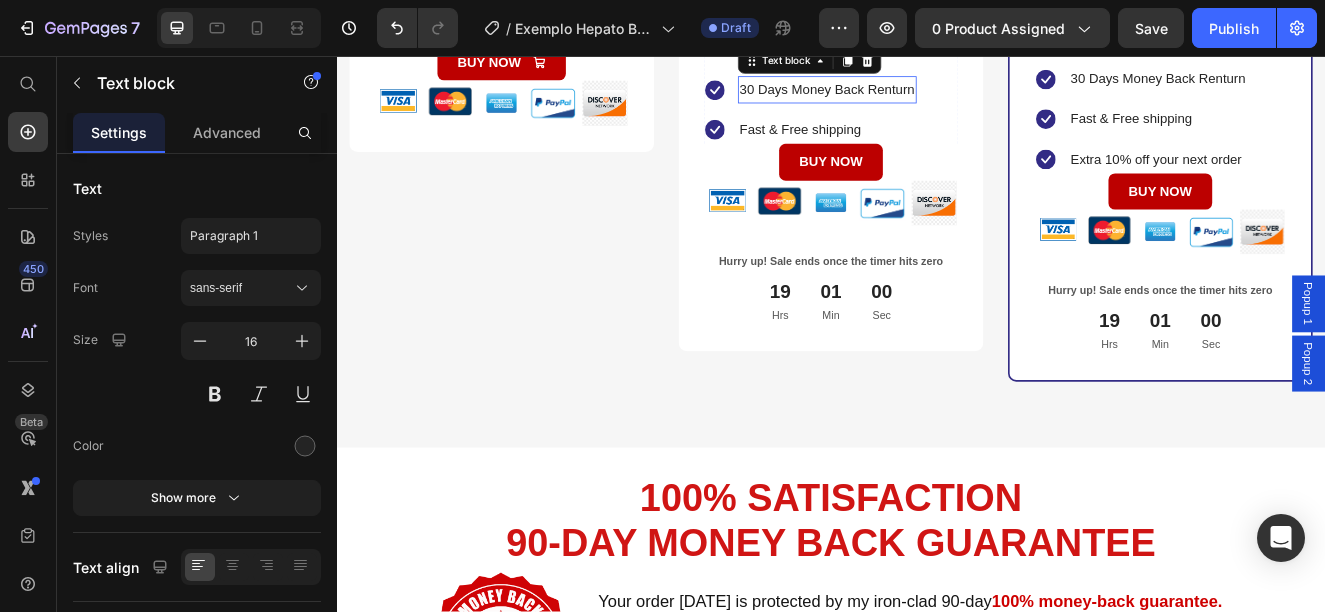 click on "30 Days Money Back Renturn" at bounding box center (932, 97) 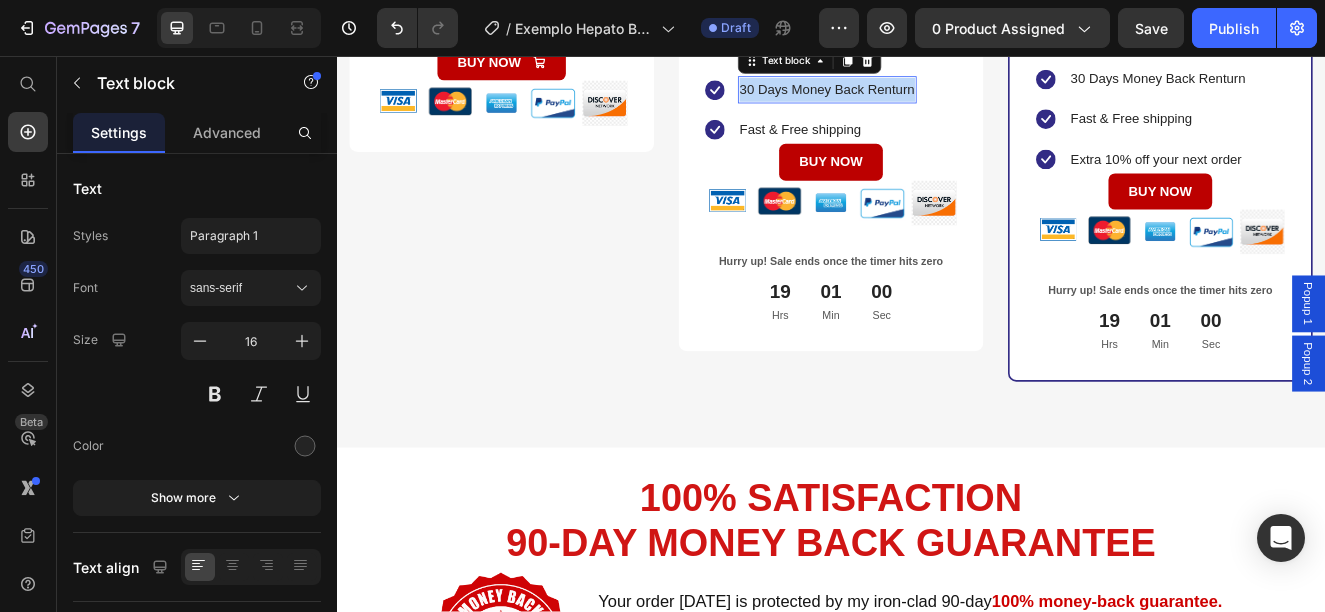 click on "30 Days Money Back Renturn" at bounding box center [932, 97] 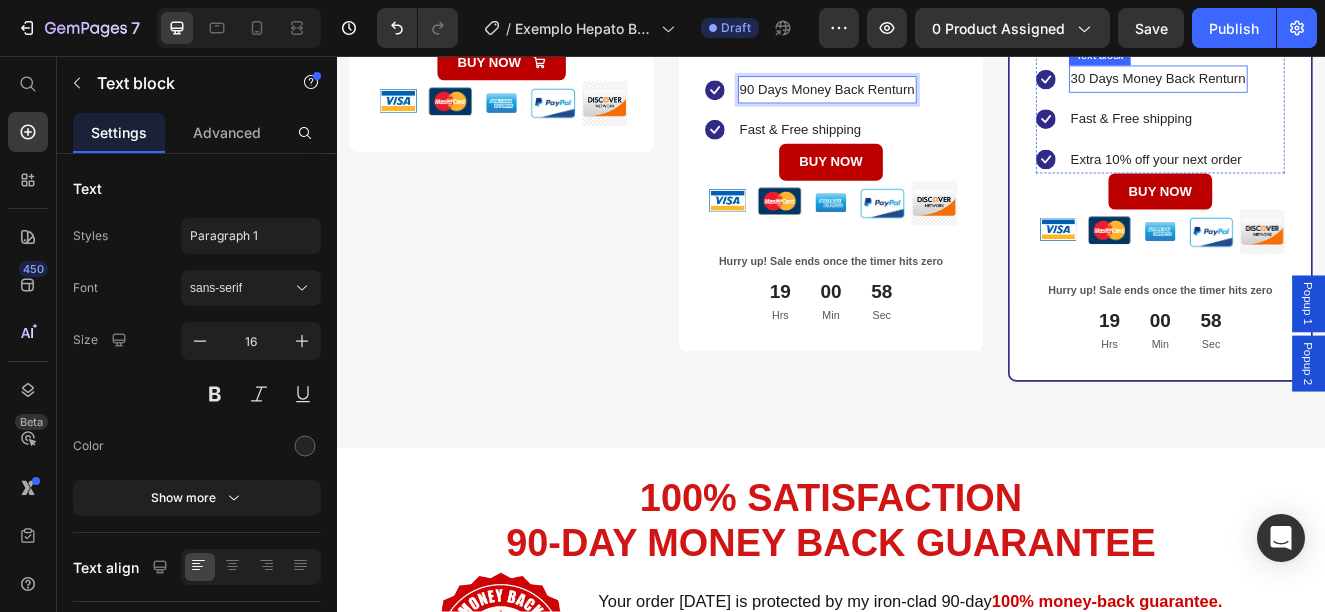 click on "30 Days Money Back Renturn" at bounding box center [1334, 84] 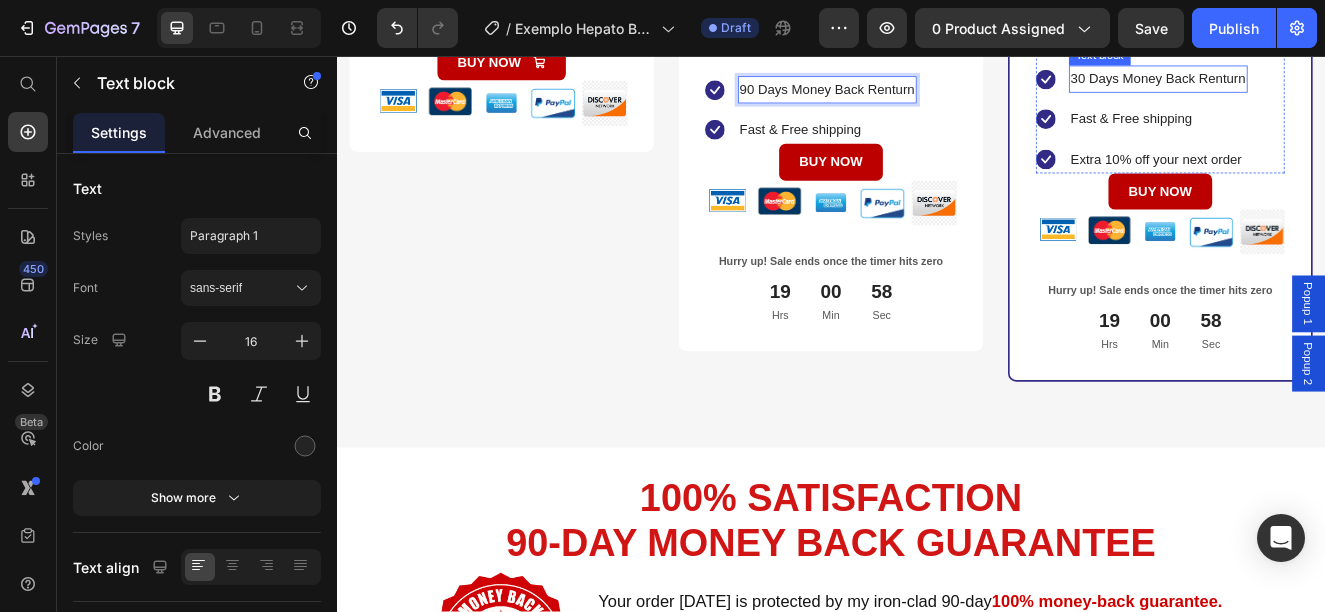 click on "30 Days Money Back Renturn" at bounding box center (1334, 84) 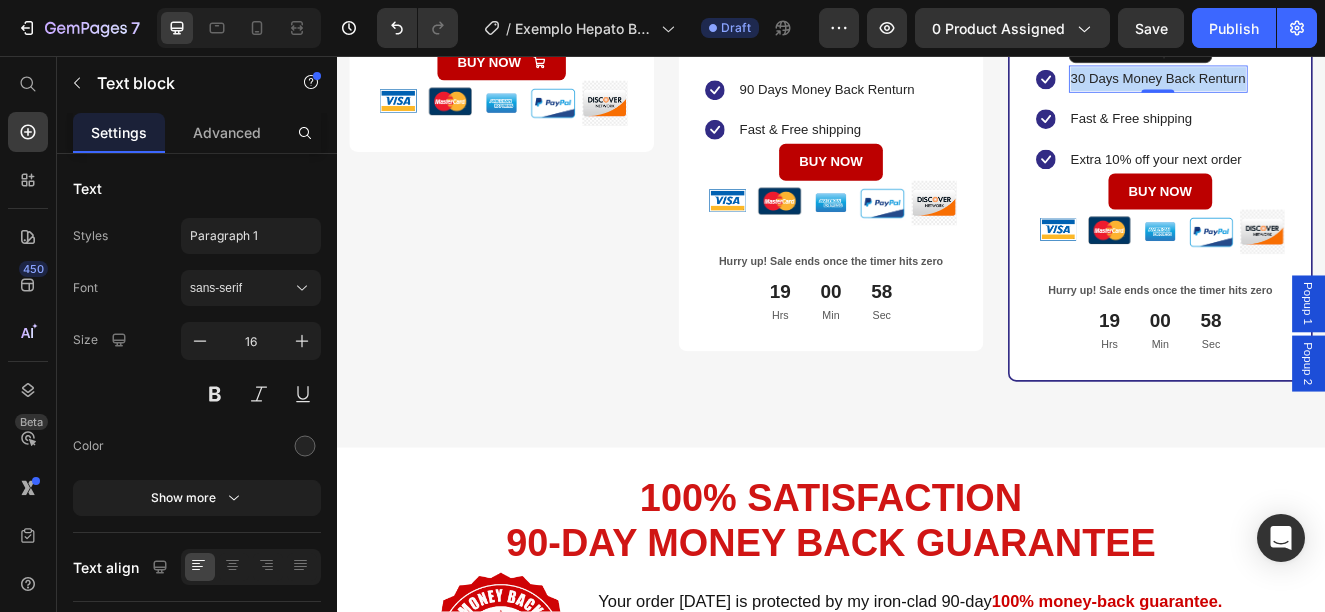 click on "30 Days Money Back Renturn" at bounding box center (1334, 84) 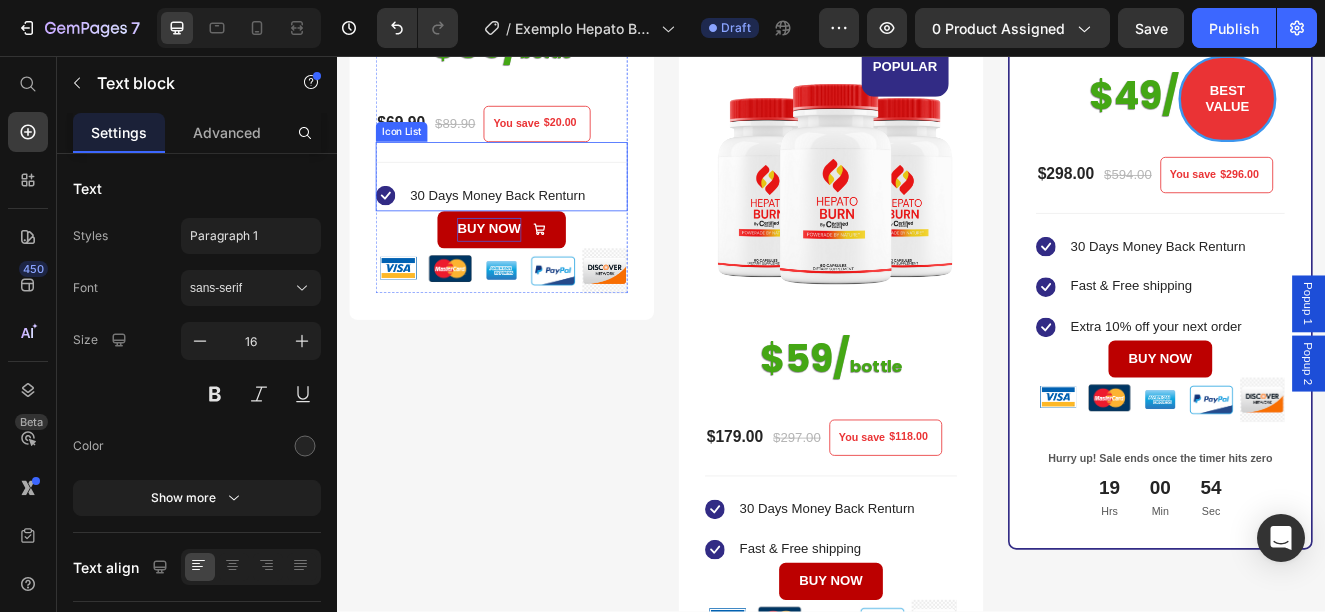 scroll, scrollTop: 10700, scrollLeft: 0, axis: vertical 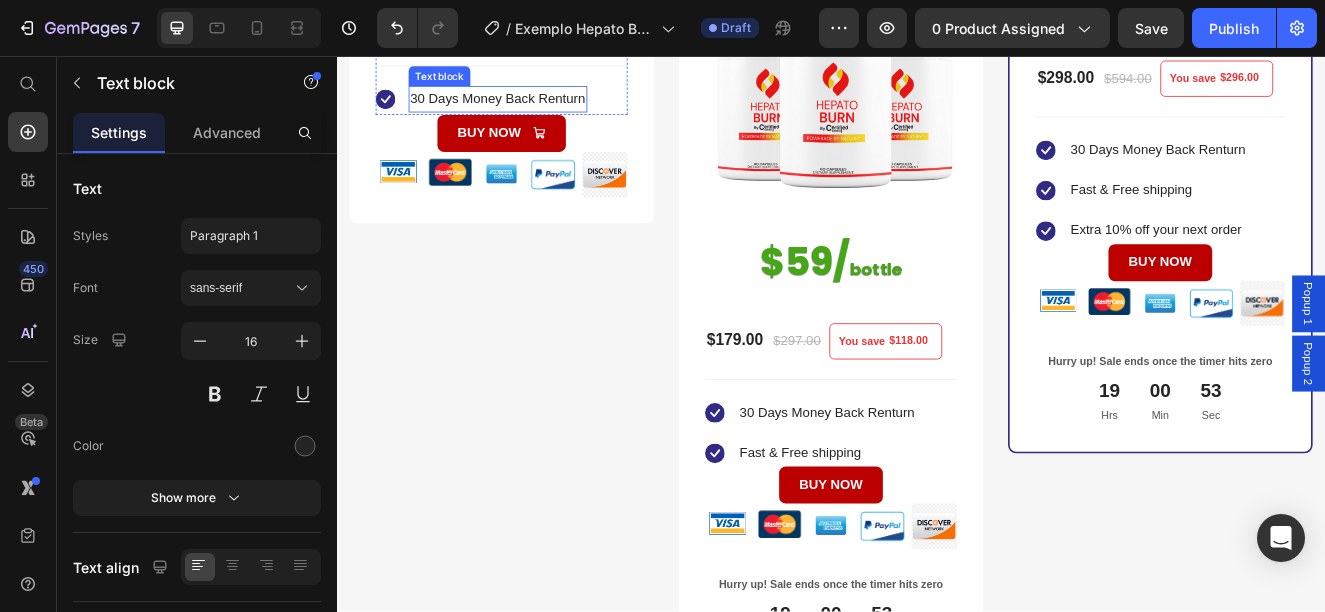 click on "30 Days Money Back Renturn" at bounding box center [532, 109] 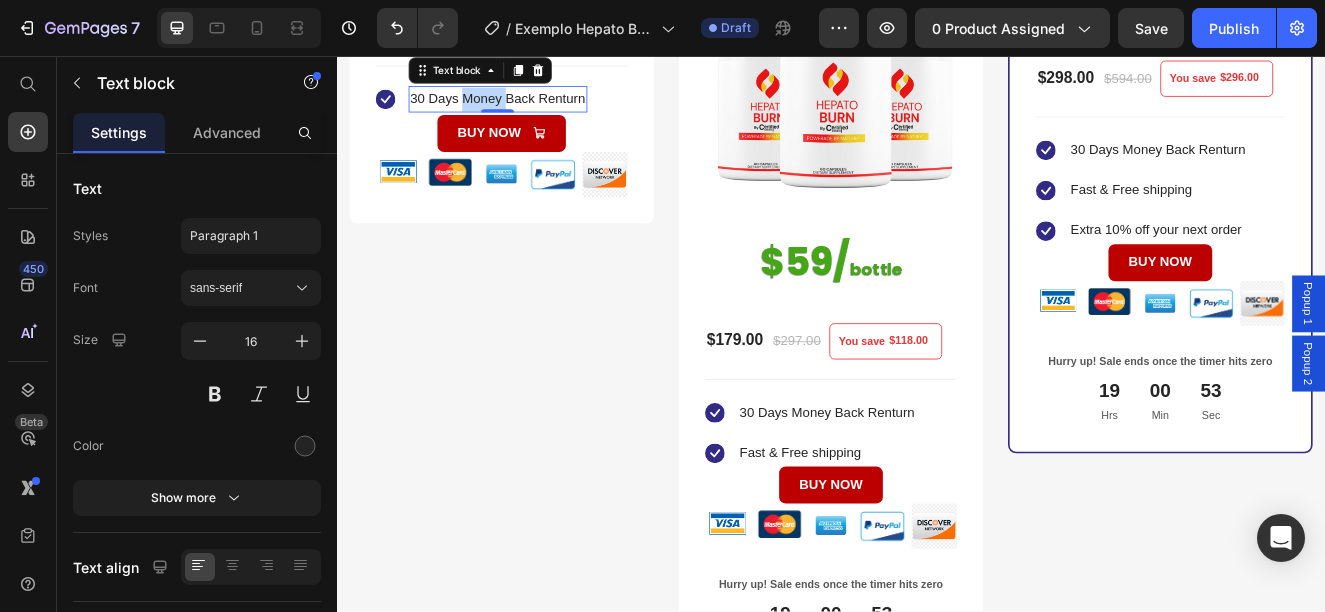 click on "30 Days Money Back Renturn" at bounding box center (532, 109) 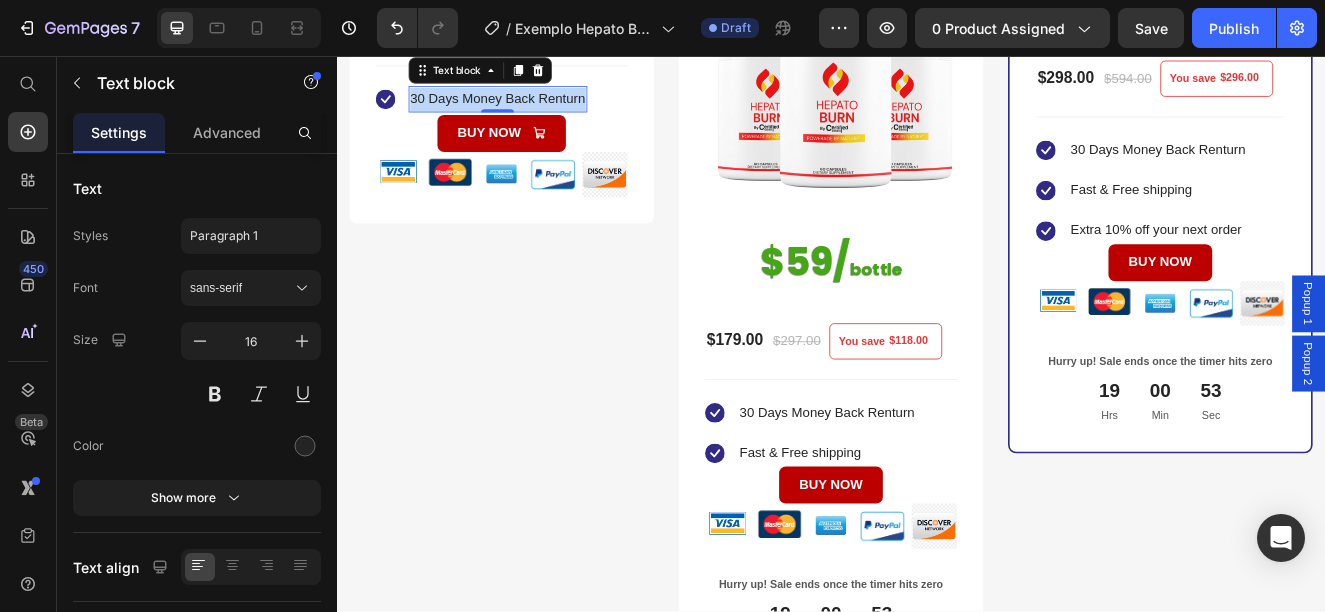 click on "30 Days Money Back Renturn" at bounding box center [532, 109] 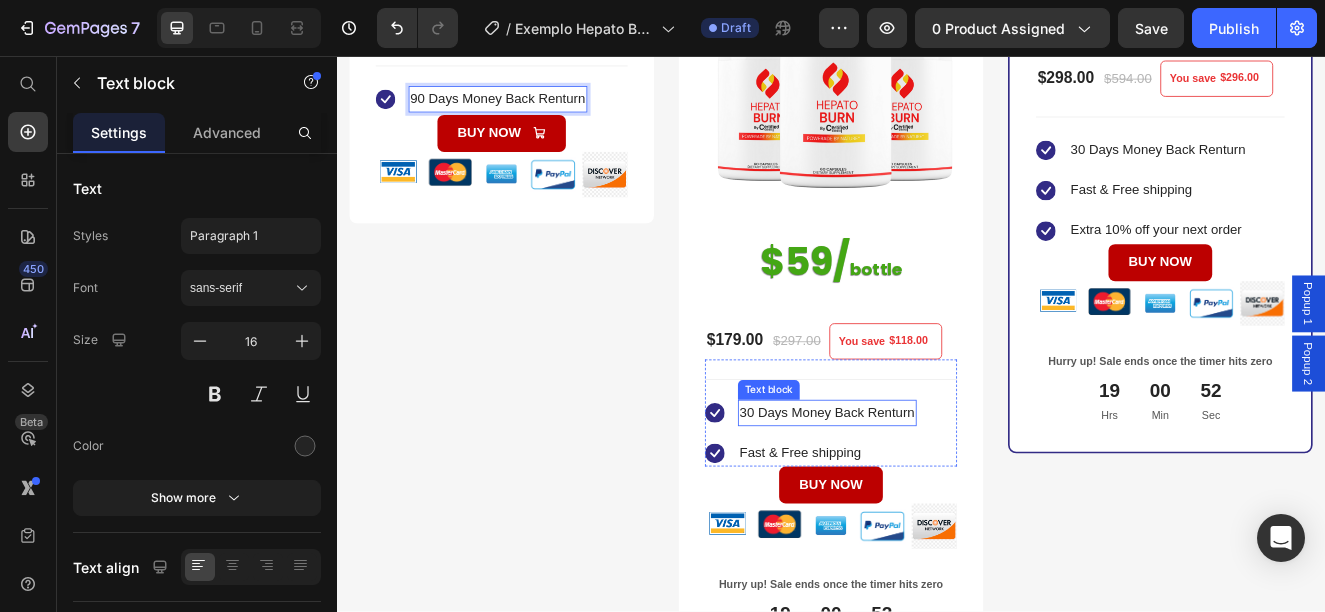 click on "30 Days Money Back Renturn" at bounding box center (932, 490) 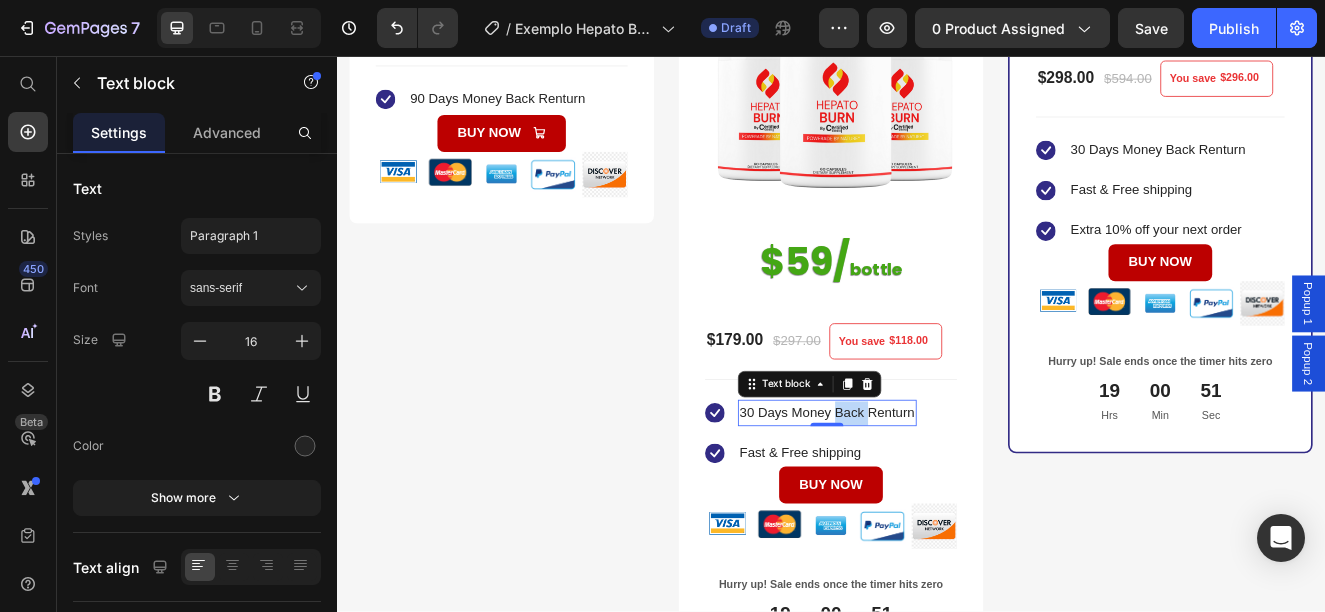 click on "30 Days Money Back Renturn" at bounding box center (932, 490) 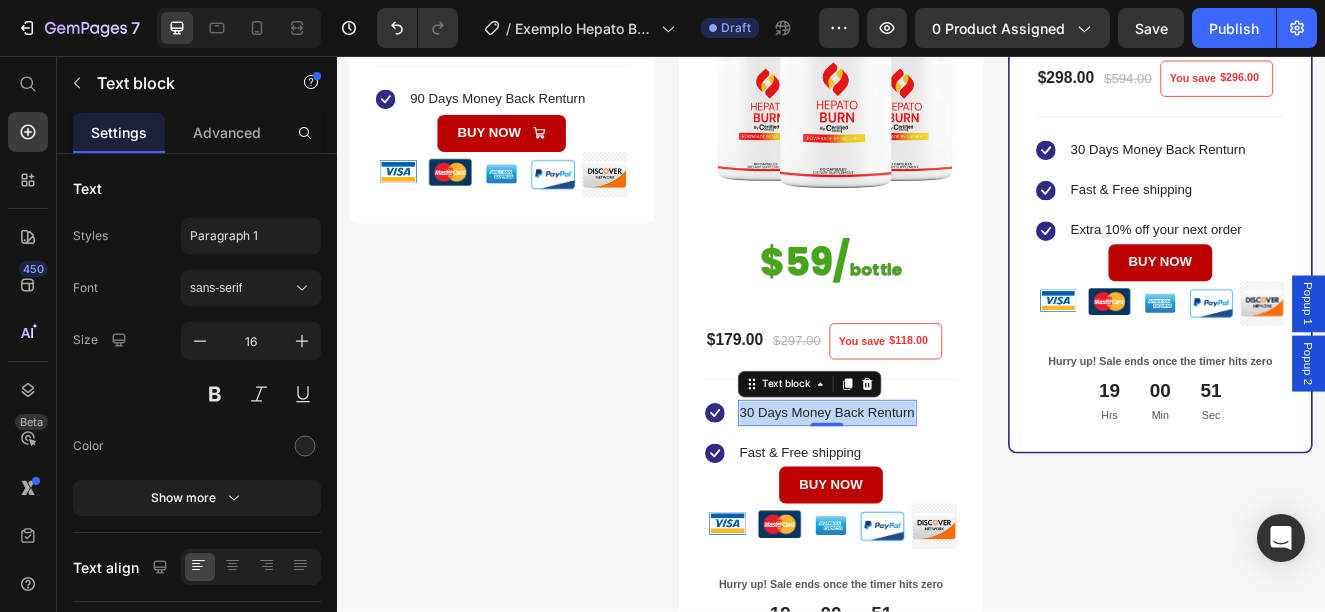 click on "30 Days Money Back Renturn" at bounding box center [932, 490] 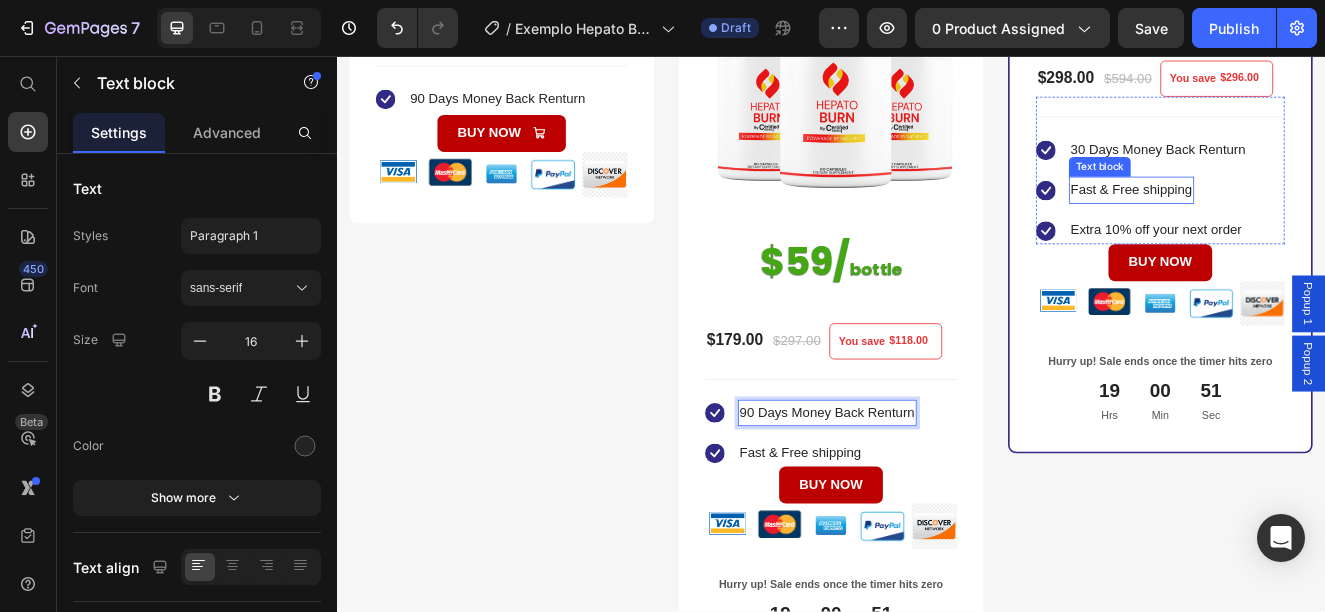 click on "30 Days Money Back Renturn" at bounding box center (1334, 171) 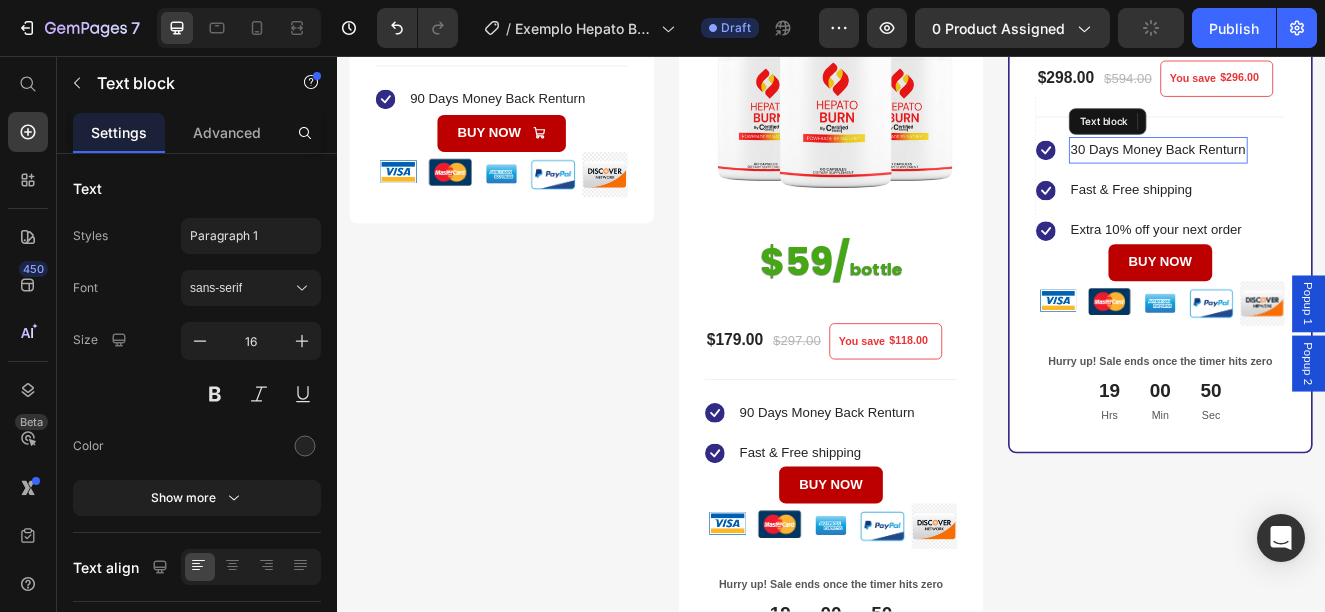 click on "30 Days Money Back Renturn" at bounding box center [1334, 171] 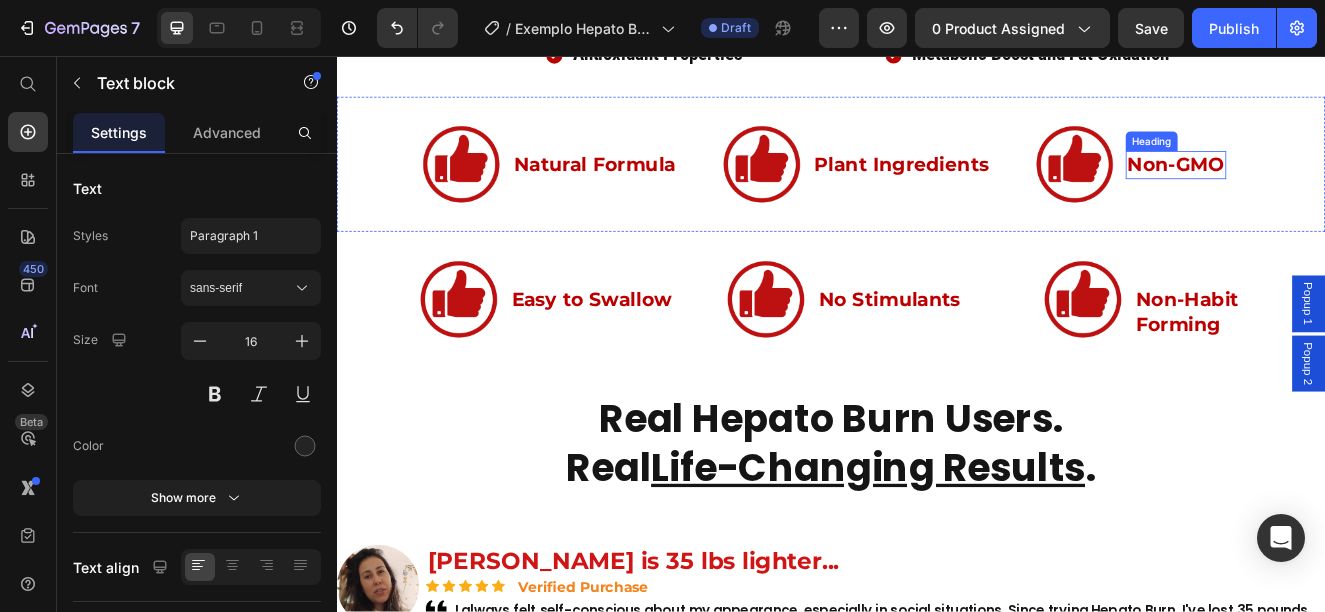 scroll, scrollTop: 5648, scrollLeft: 0, axis: vertical 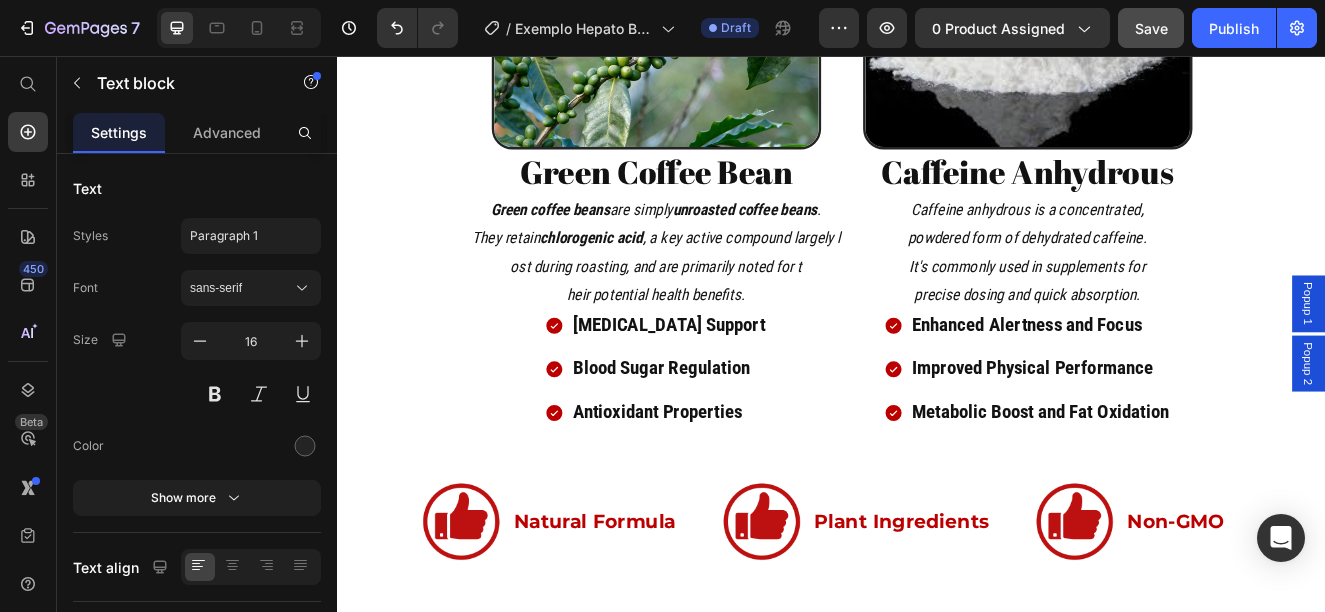 click on "Save" at bounding box center [1151, 28] 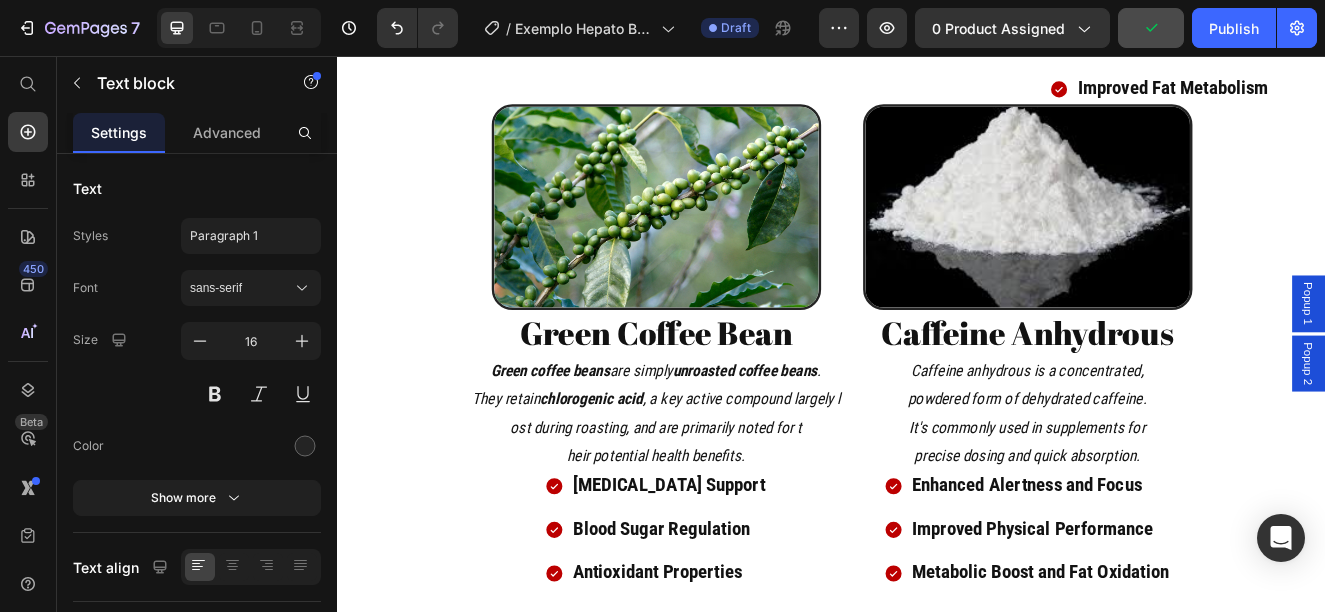 scroll, scrollTop: 4448, scrollLeft: 0, axis: vertical 